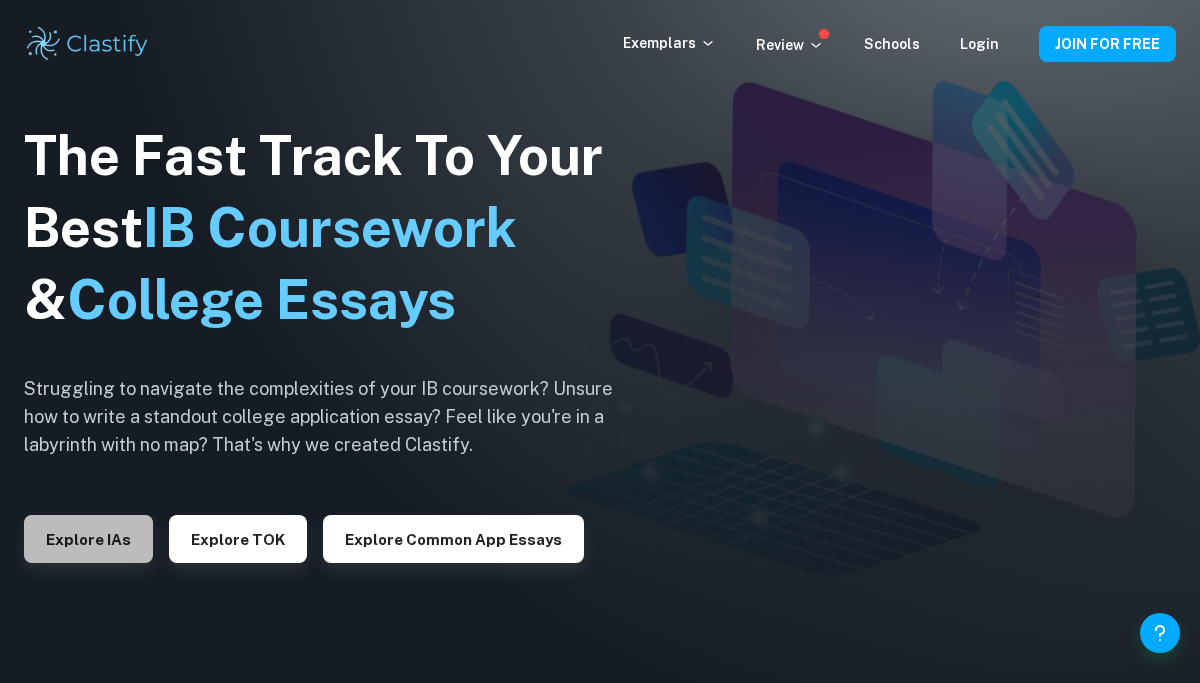 click on "Explore IAs" at bounding box center (88, 539) 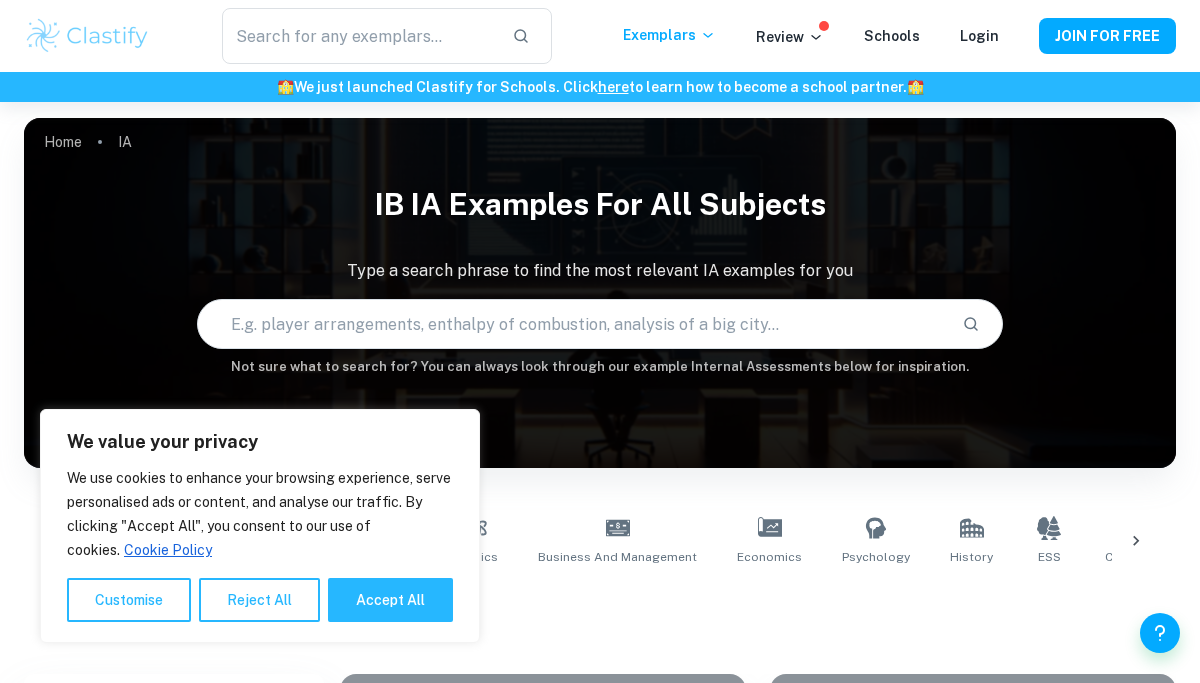 scroll, scrollTop: 418, scrollLeft: 0, axis: vertical 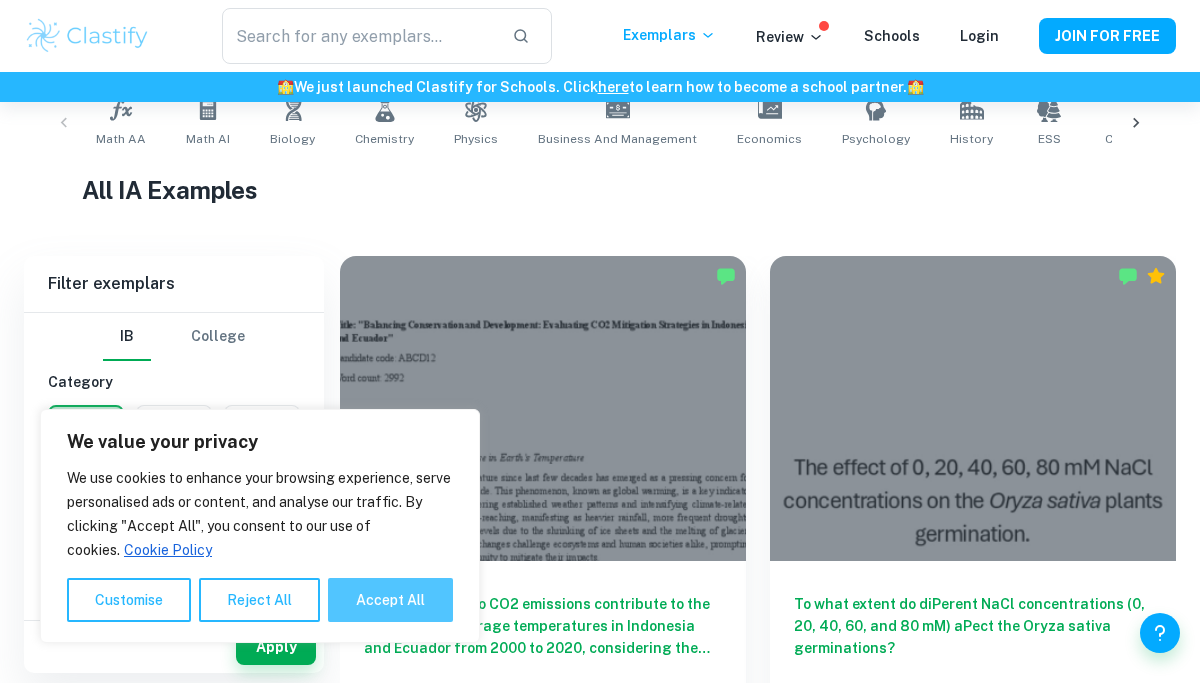click on "Accept All" at bounding box center (390, 600) 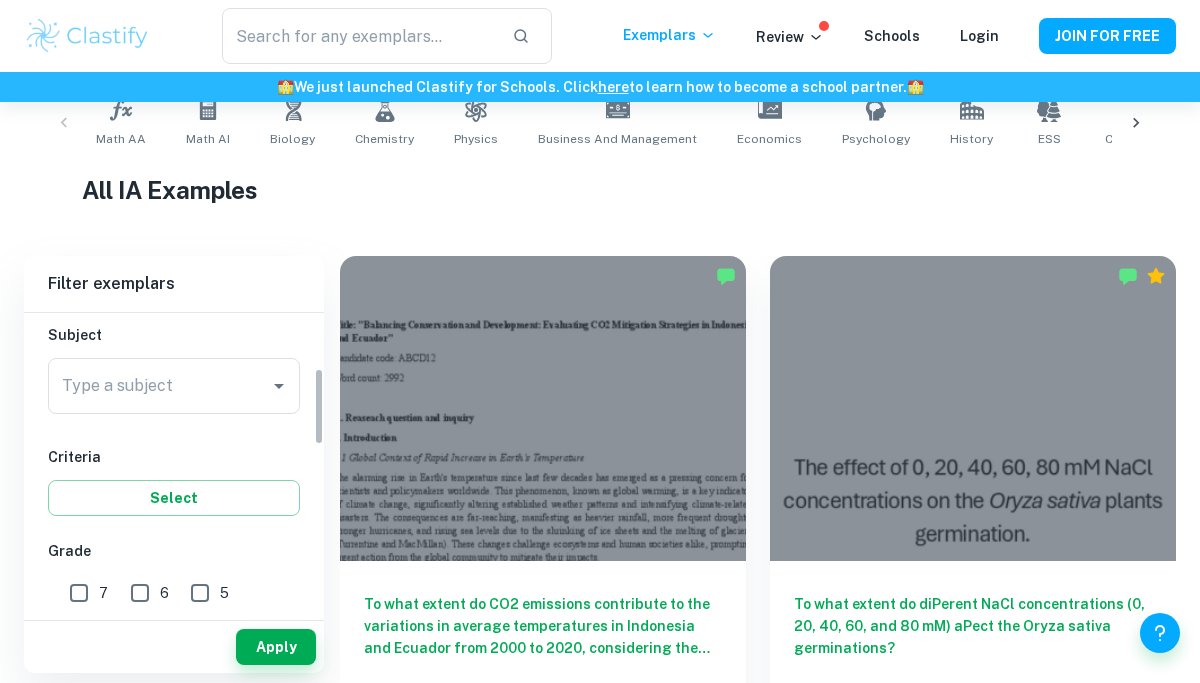 scroll, scrollTop: 214, scrollLeft: 0, axis: vertical 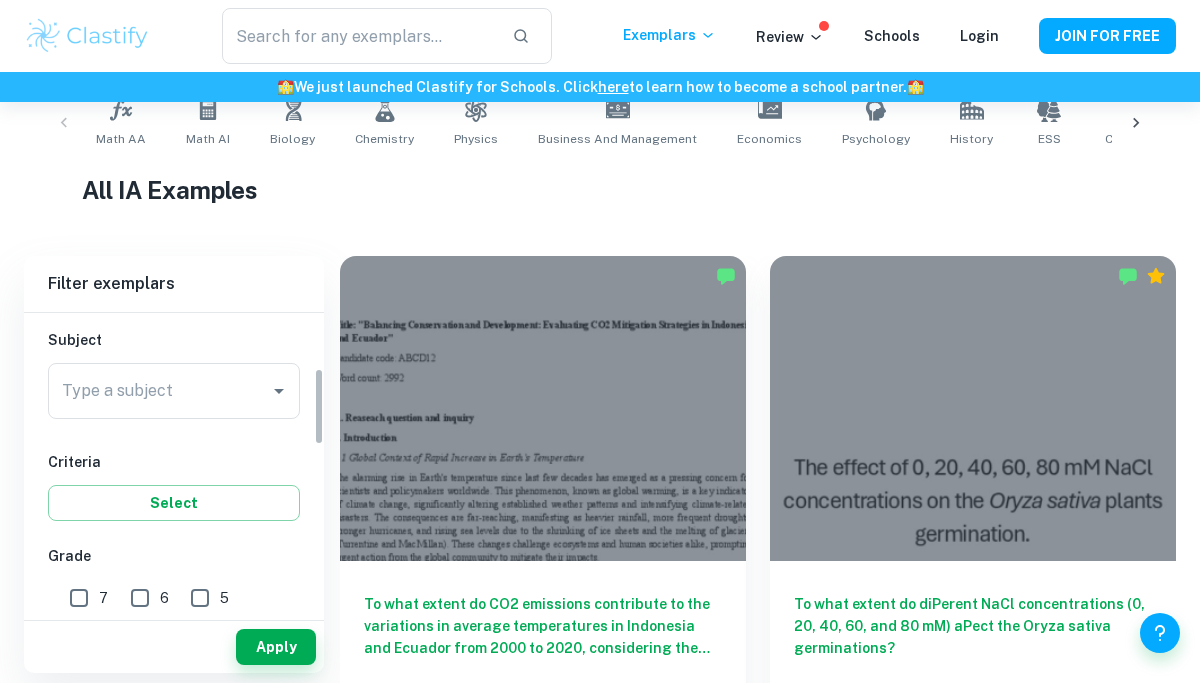 click on "Type a subject" at bounding box center [159, 391] 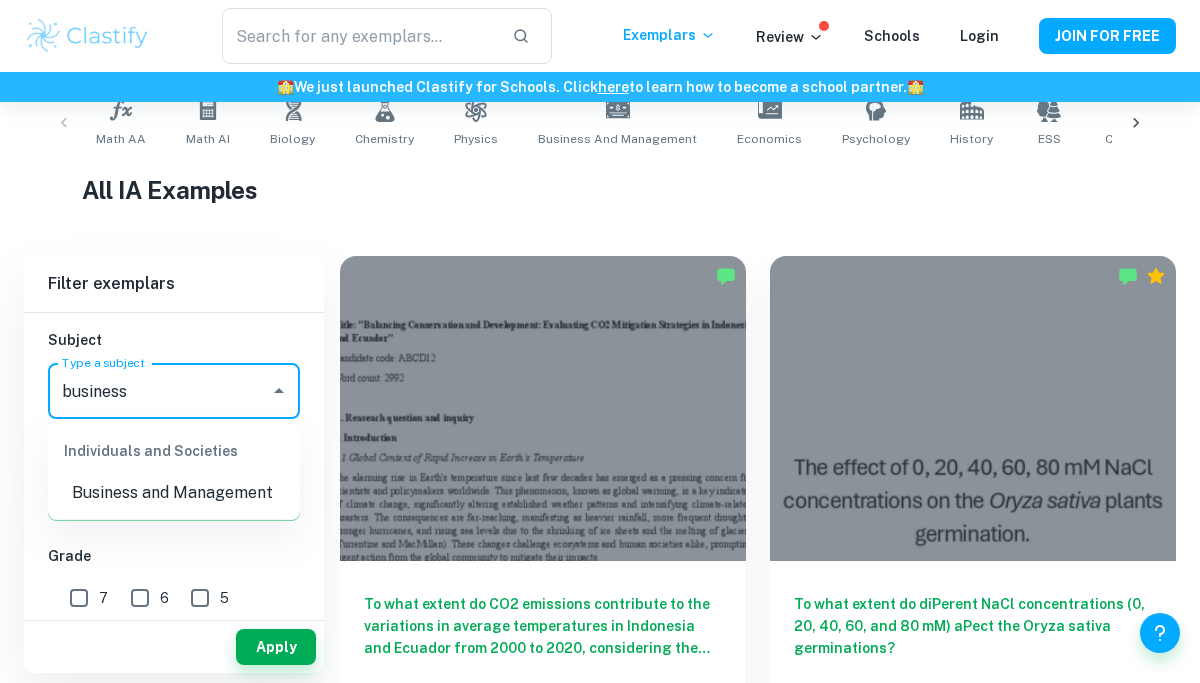 click on "Business and Management" at bounding box center [174, 493] 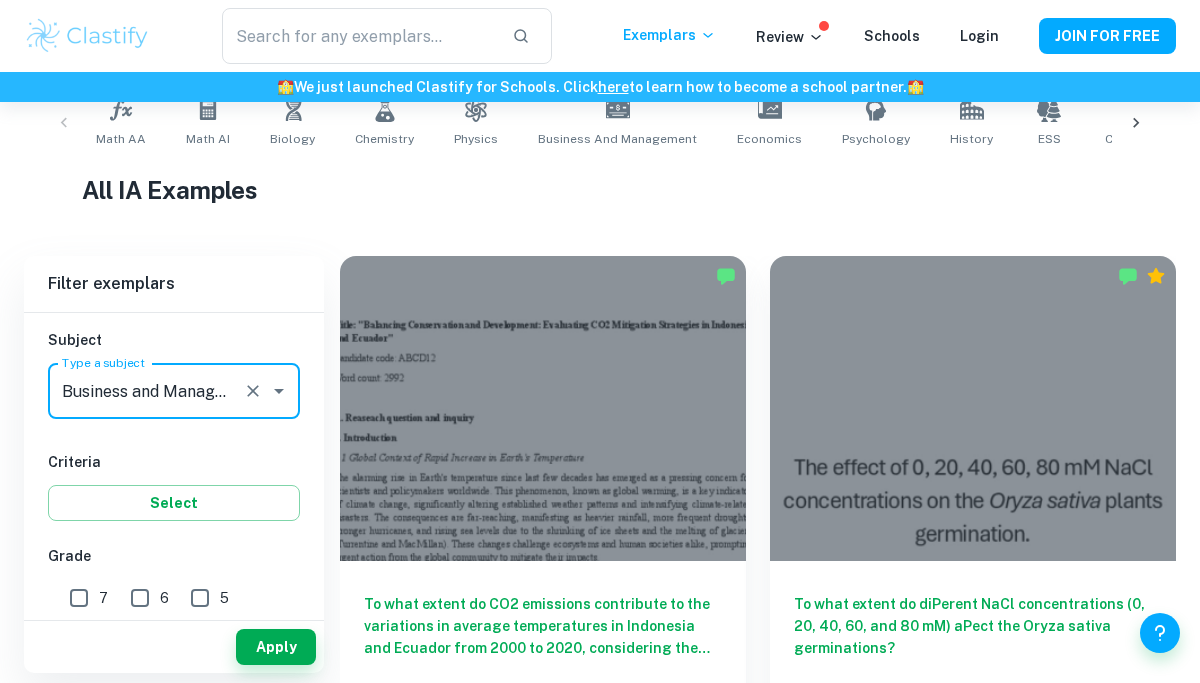 type on "Business and Management" 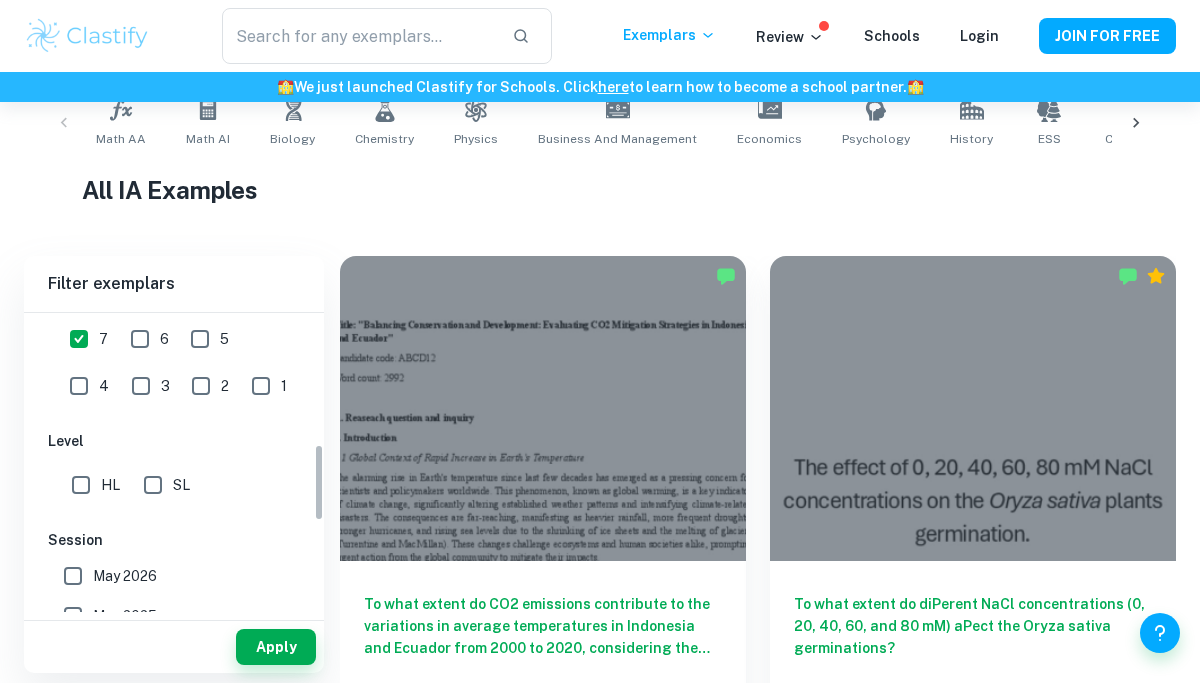 scroll, scrollTop: 509, scrollLeft: 0, axis: vertical 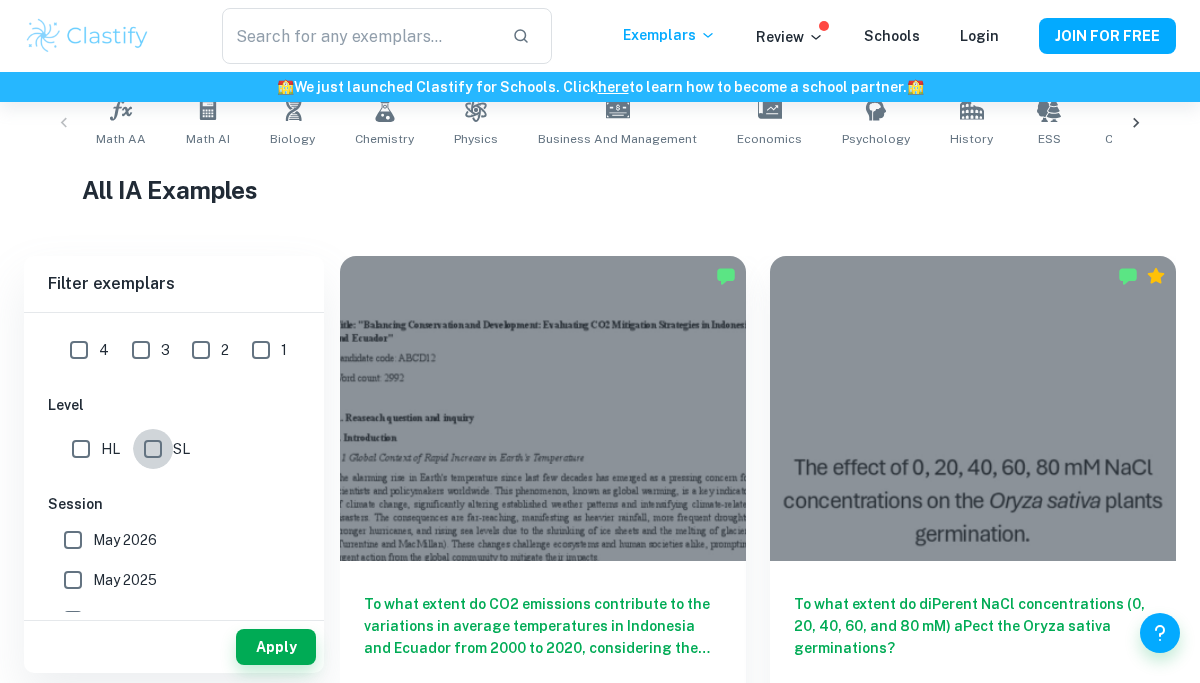click on "SL" at bounding box center (153, 449) 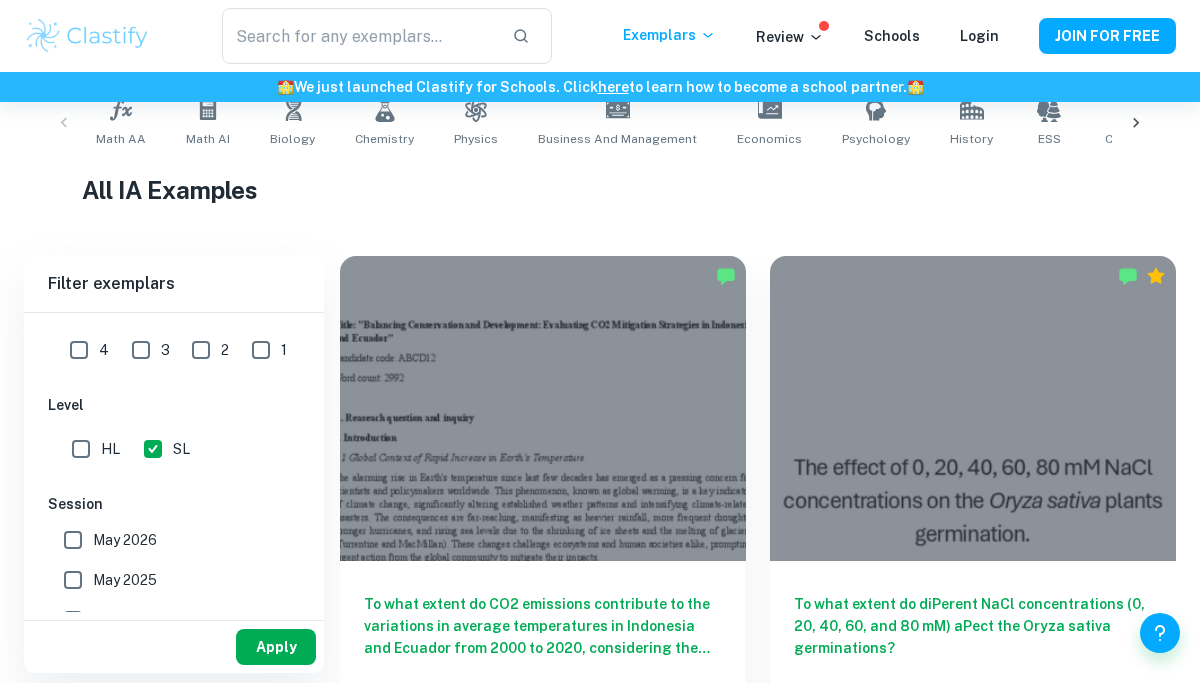 click on "Apply" at bounding box center (276, 647) 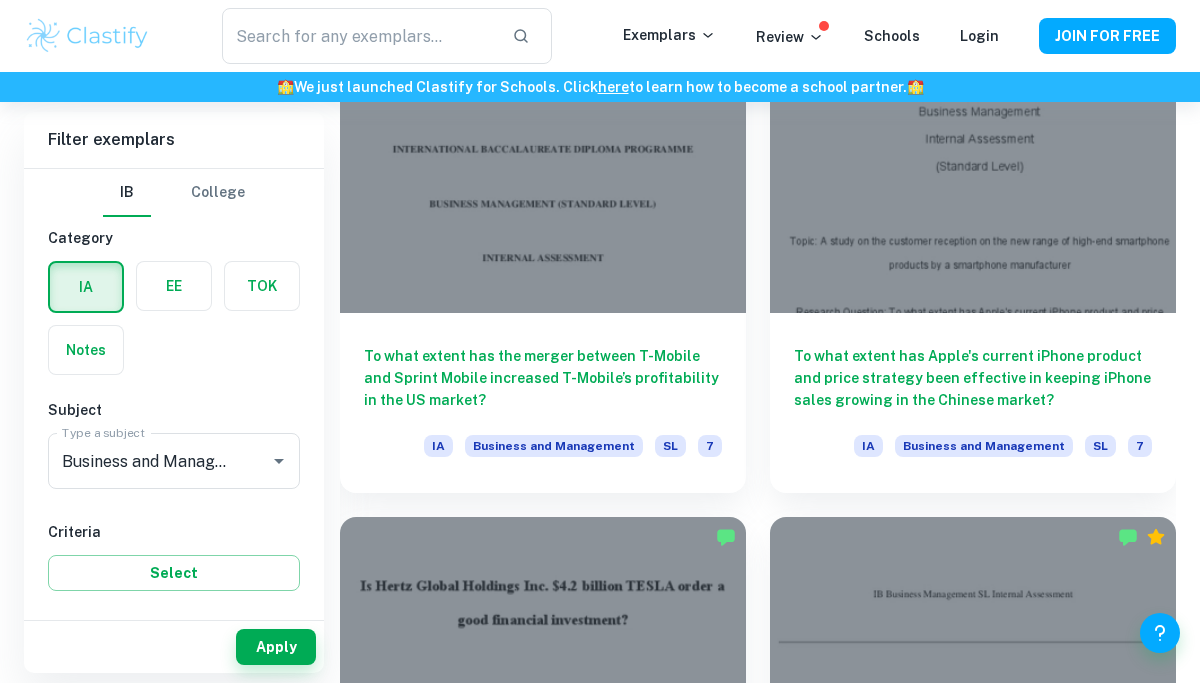 scroll, scrollTop: 6944, scrollLeft: 0, axis: vertical 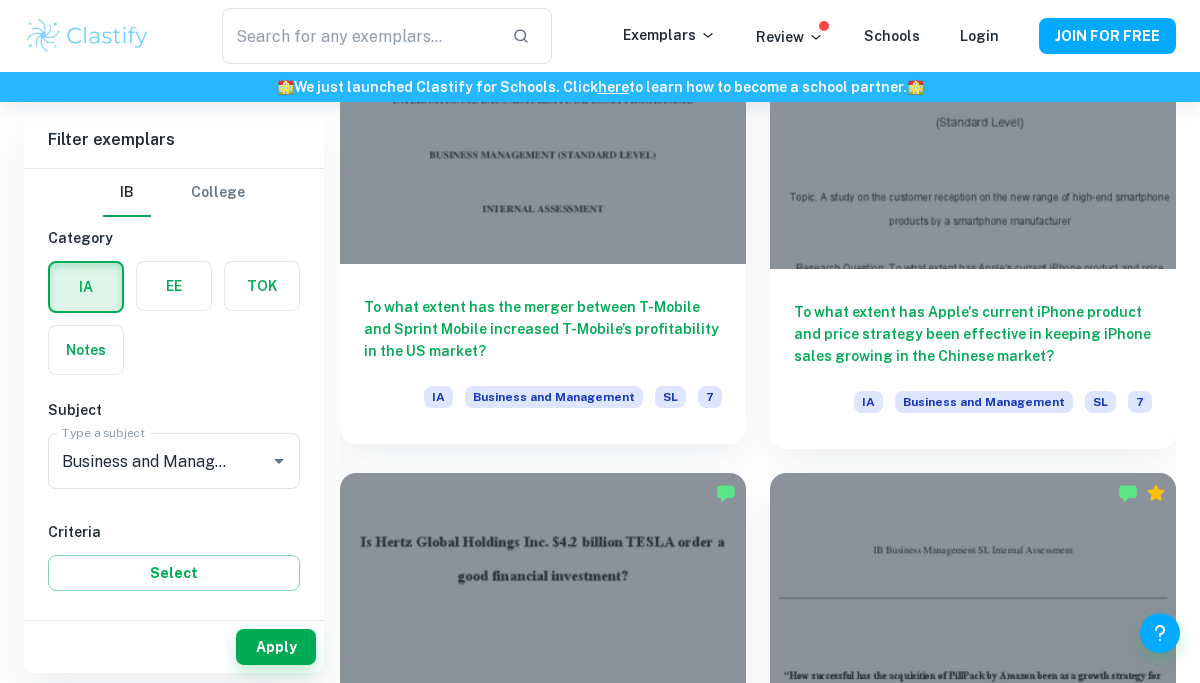 click on "To what extent has the merger between T-Mobile and Sprint Mobile increased T-Mobile’s profitability in the US market?" at bounding box center (543, 329) 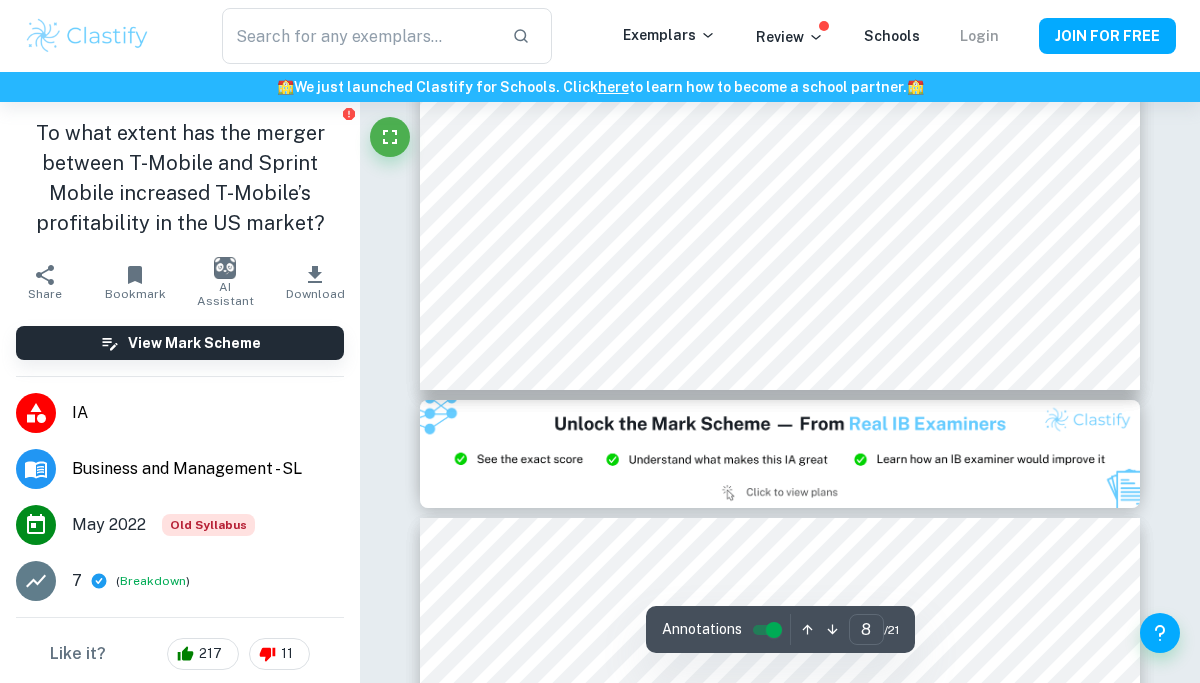 scroll, scrollTop: 8040, scrollLeft: 0, axis: vertical 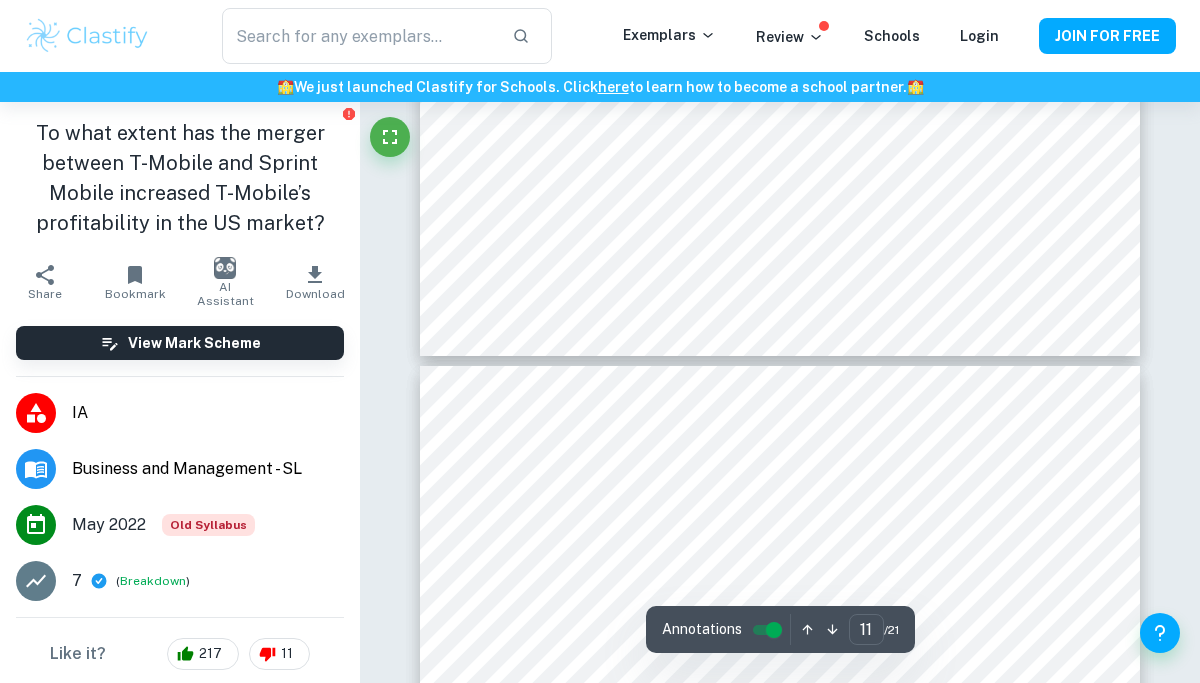 type on "10" 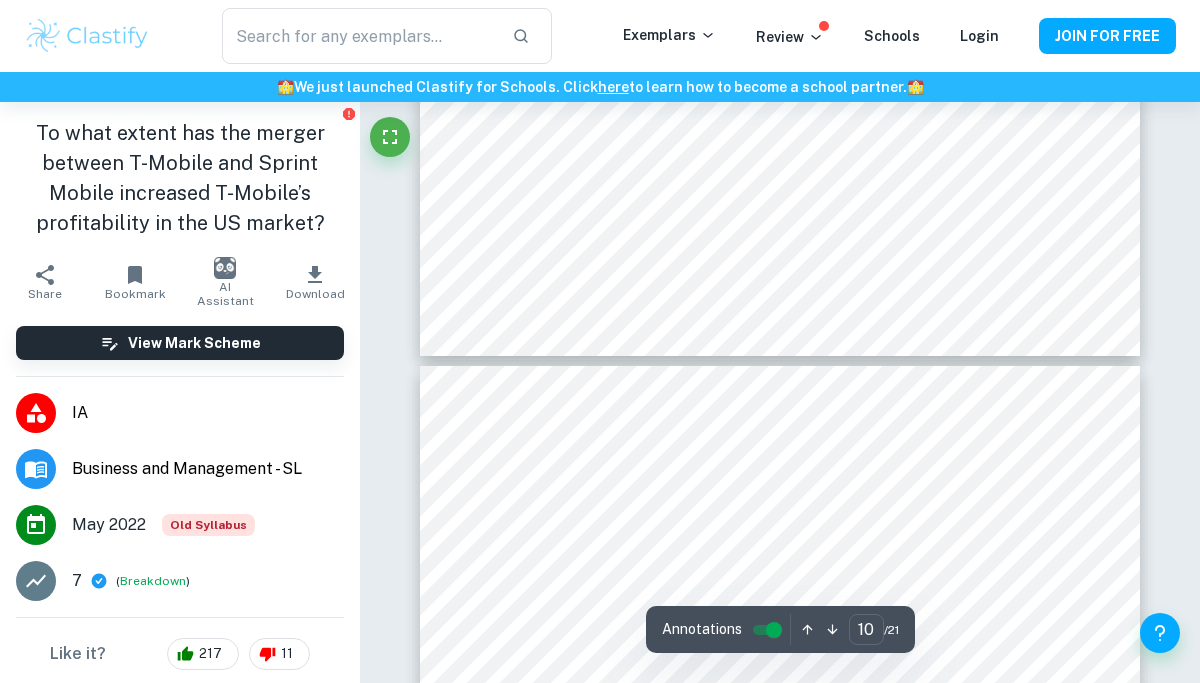 scroll, scrollTop: 8881, scrollLeft: 0, axis: vertical 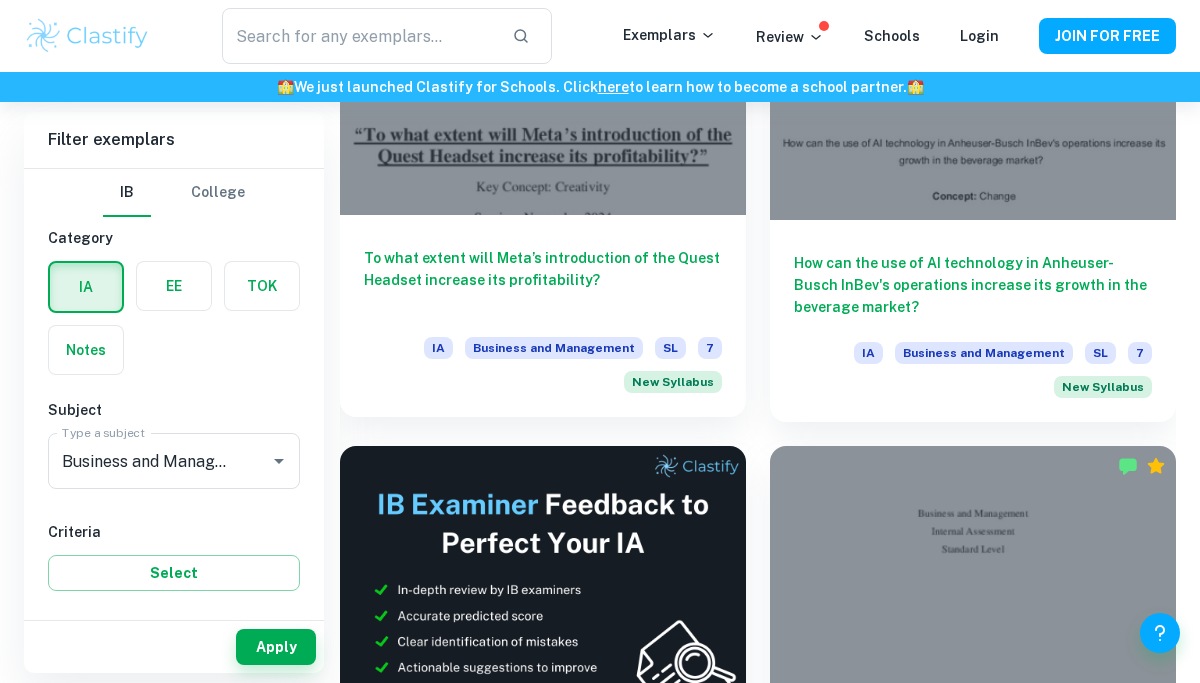 click on "To what extent will Meta’s introduction of the Quest Headset increase its profitability?" at bounding box center [543, 280] 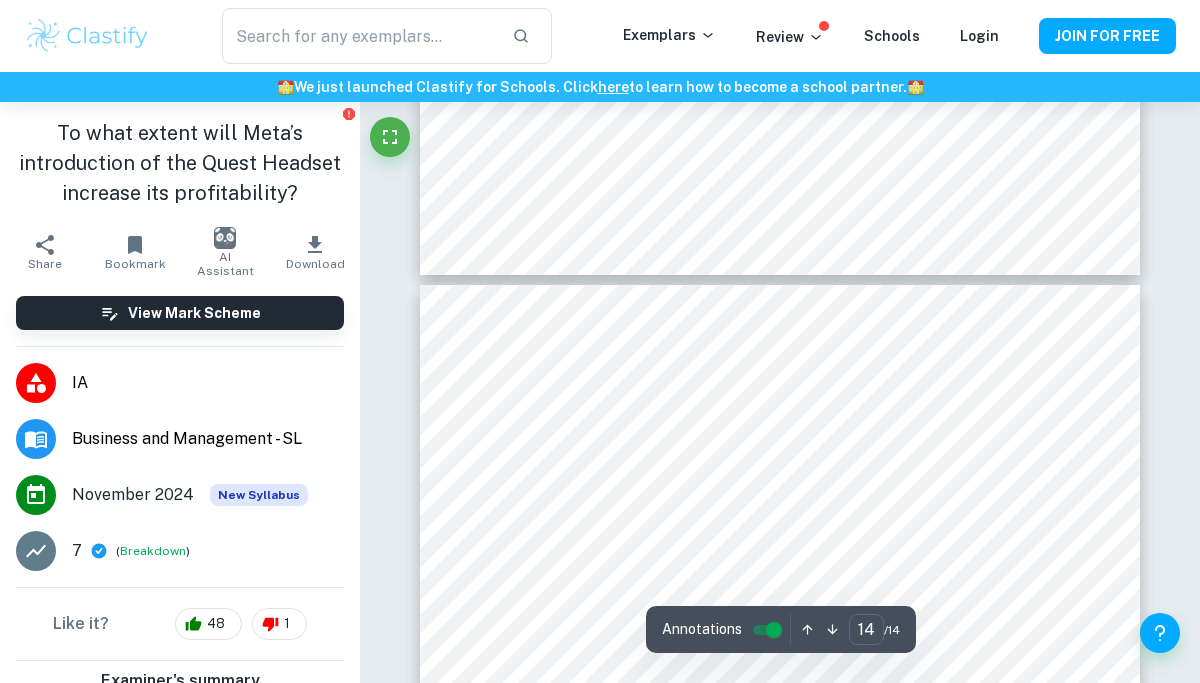 scroll, scrollTop: 13556, scrollLeft: 0, axis: vertical 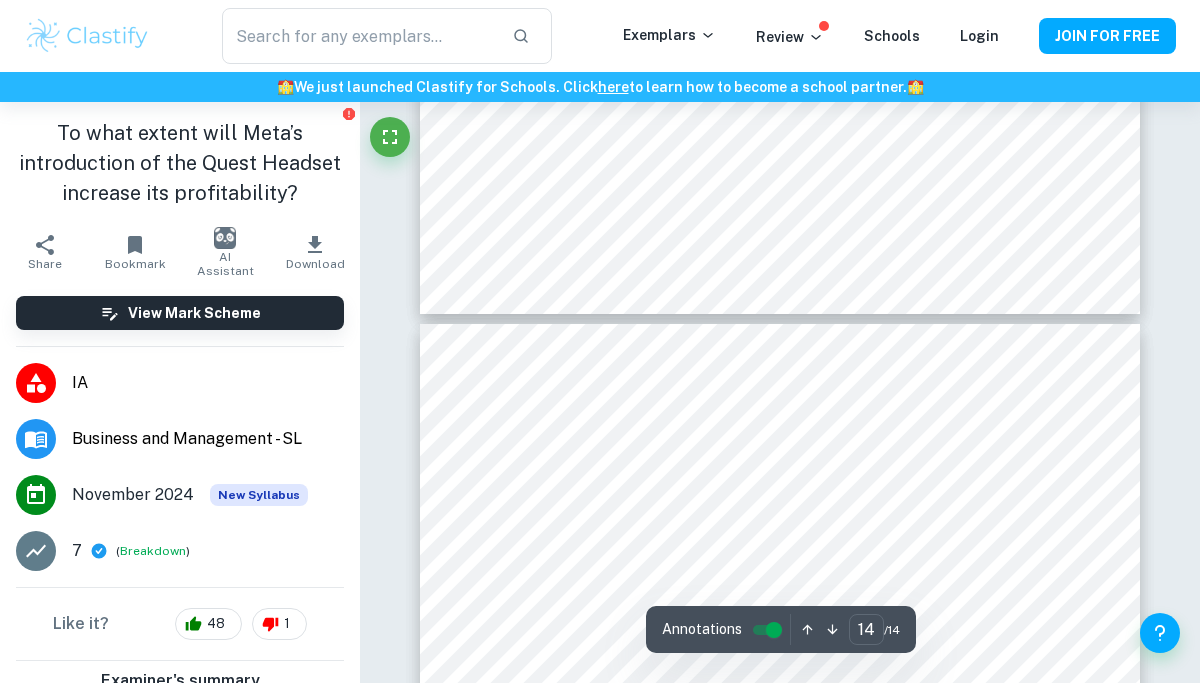 type on "13" 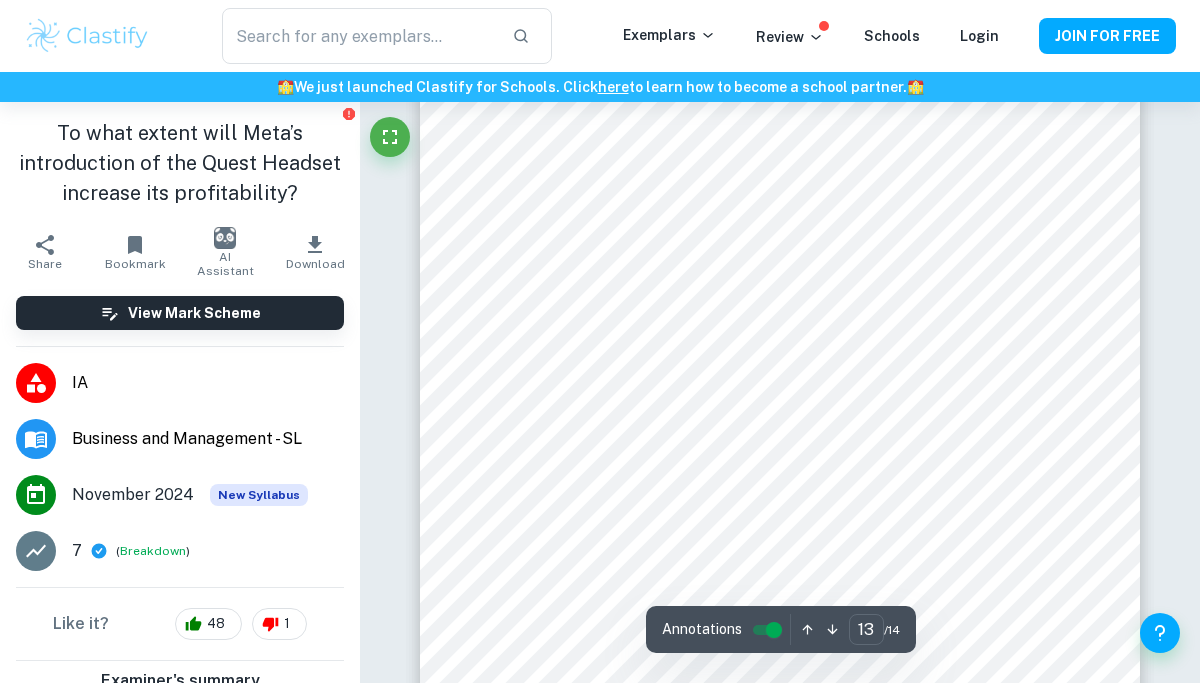 scroll, scrollTop: 12726, scrollLeft: 0, axis: vertical 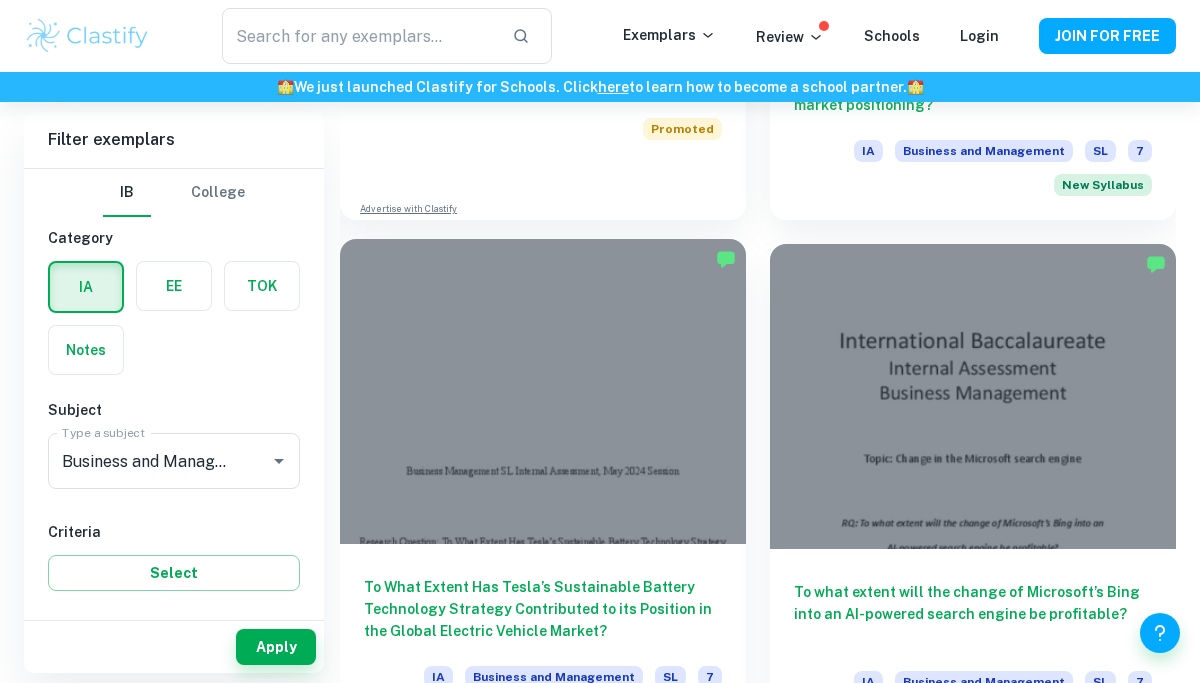 click at bounding box center (543, 391) 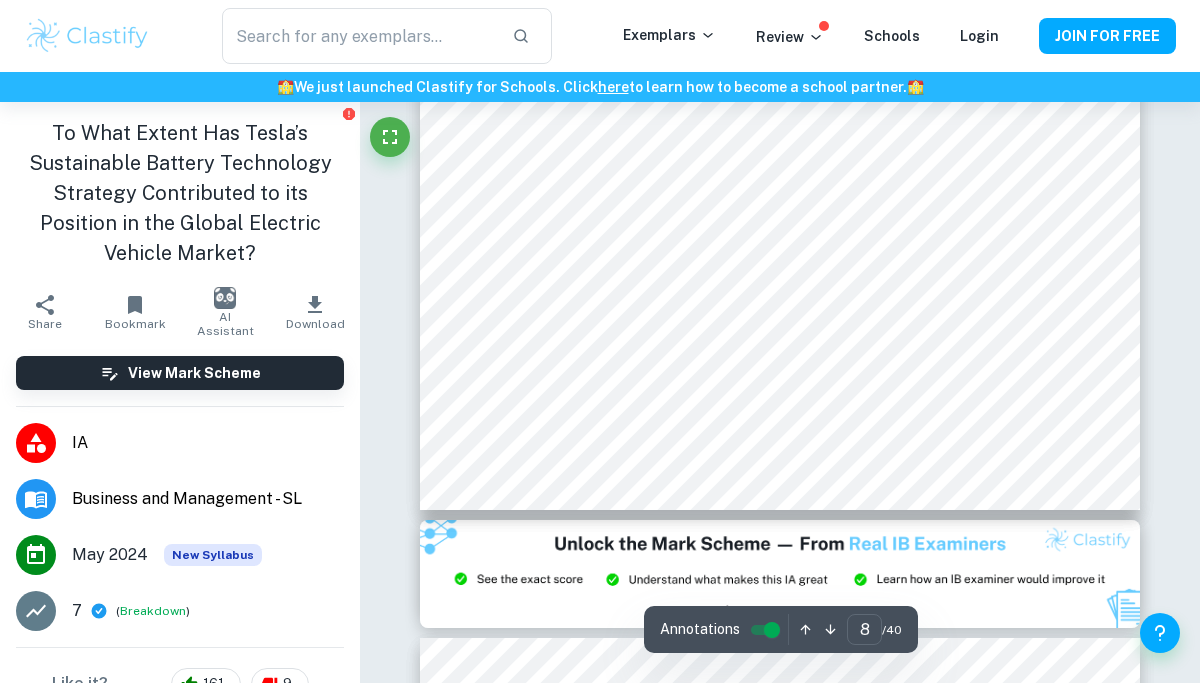 scroll, scrollTop: 7960, scrollLeft: 0, axis: vertical 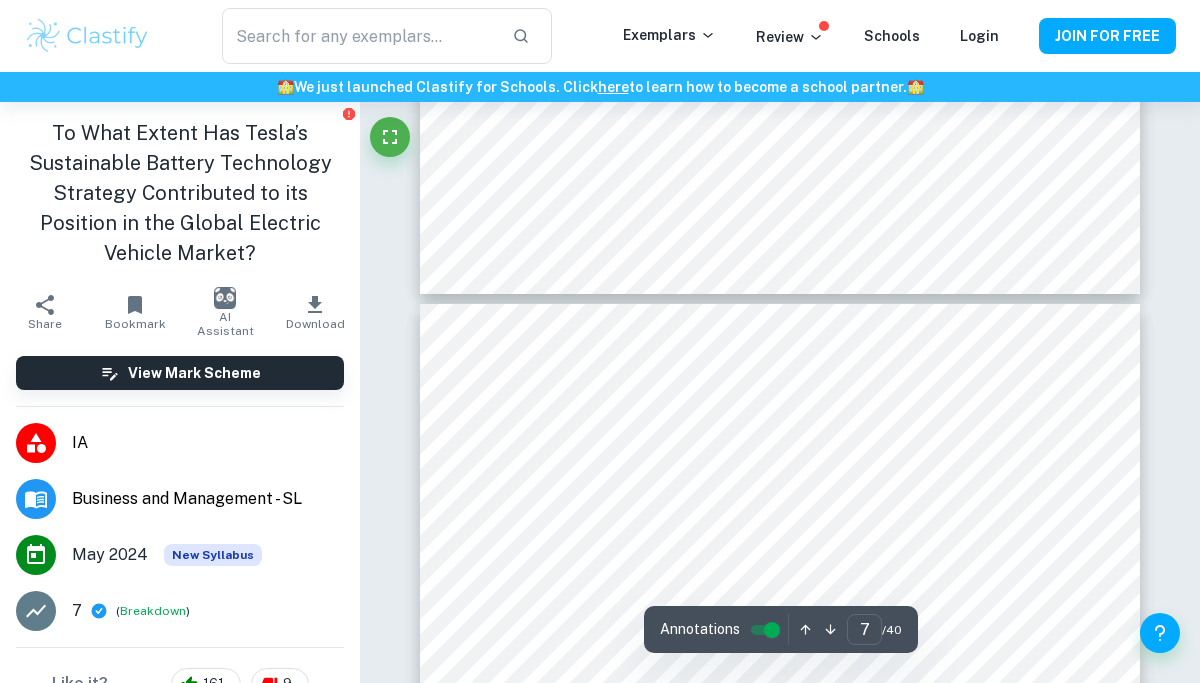 type on "6" 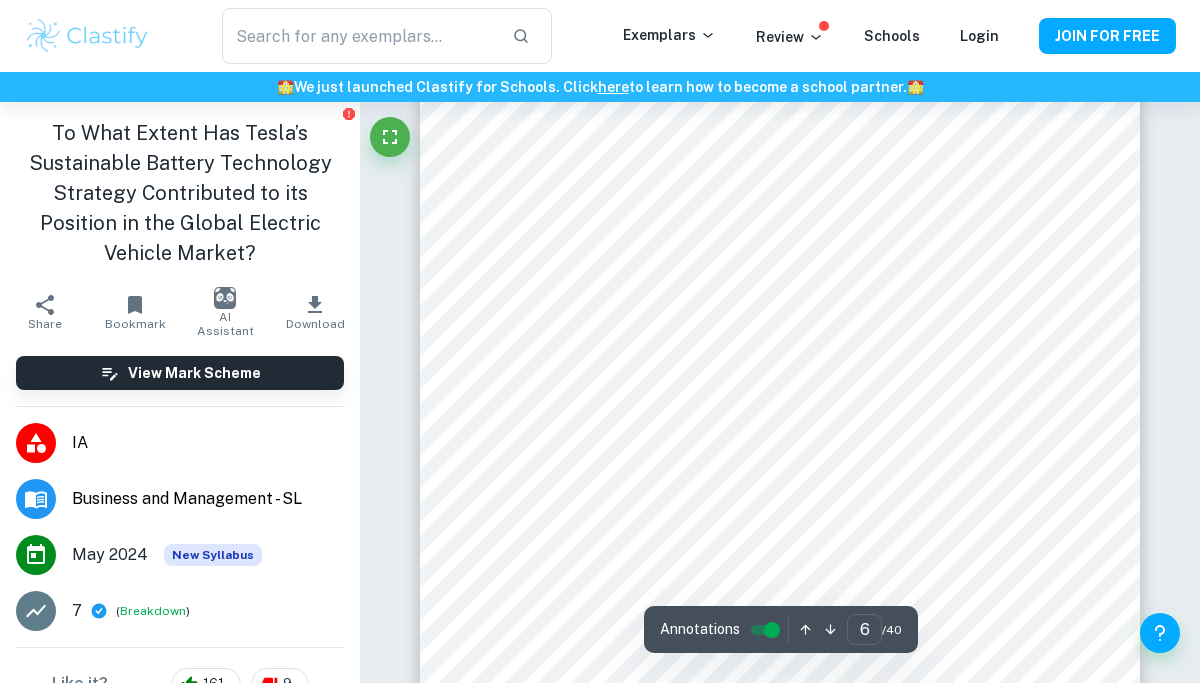 scroll, scrollTop: 5160, scrollLeft: 0, axis: vertical 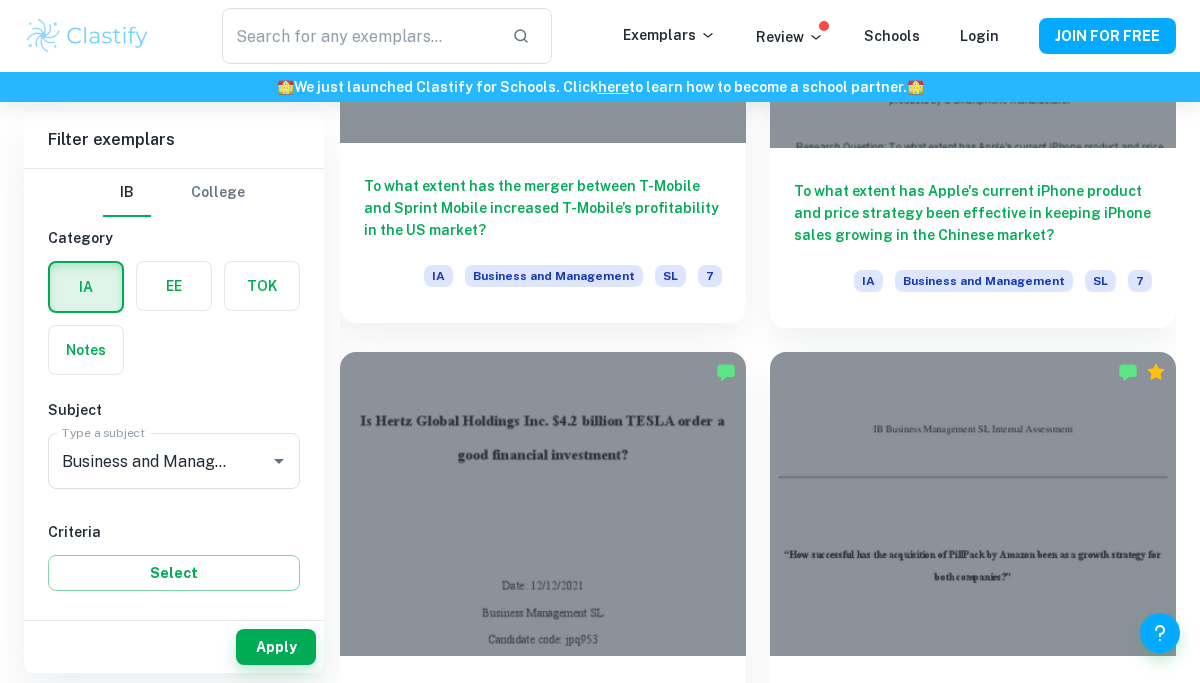 click on "To what extent has the merger between T-Mobile and Sprint Mobile increased T-Mobile’s profitability in the US market?" at bounding box center (543, 208) 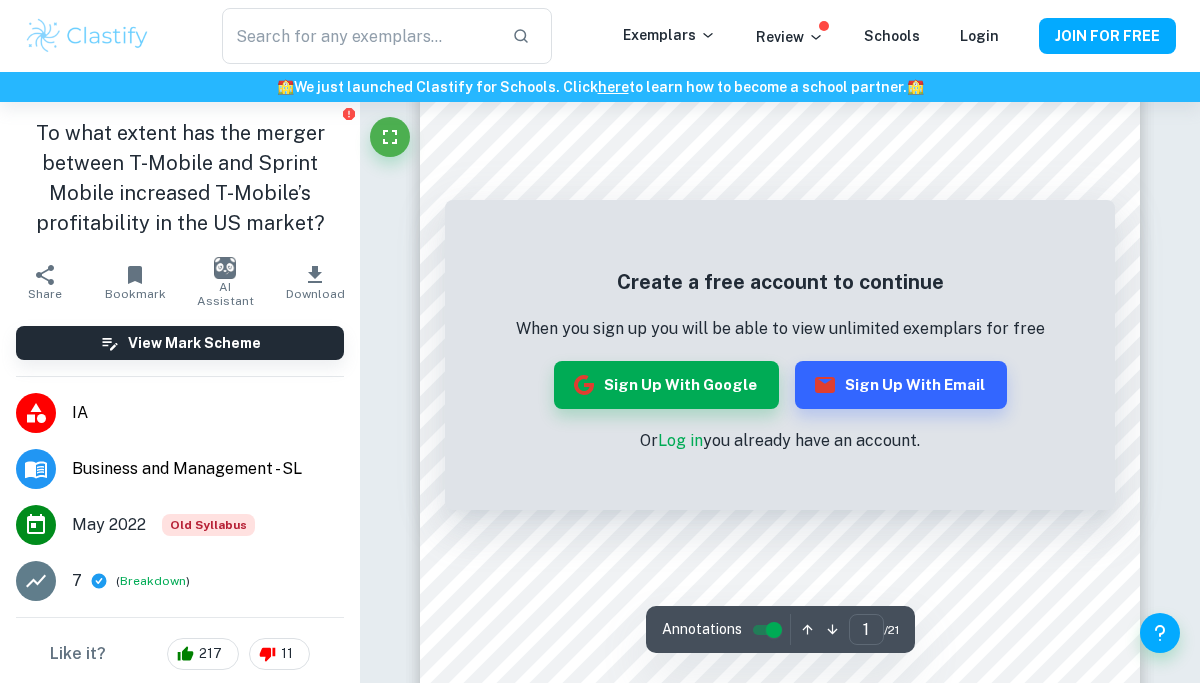 scroll, scrollTop: 0, scrollLeft: 0, axis: both 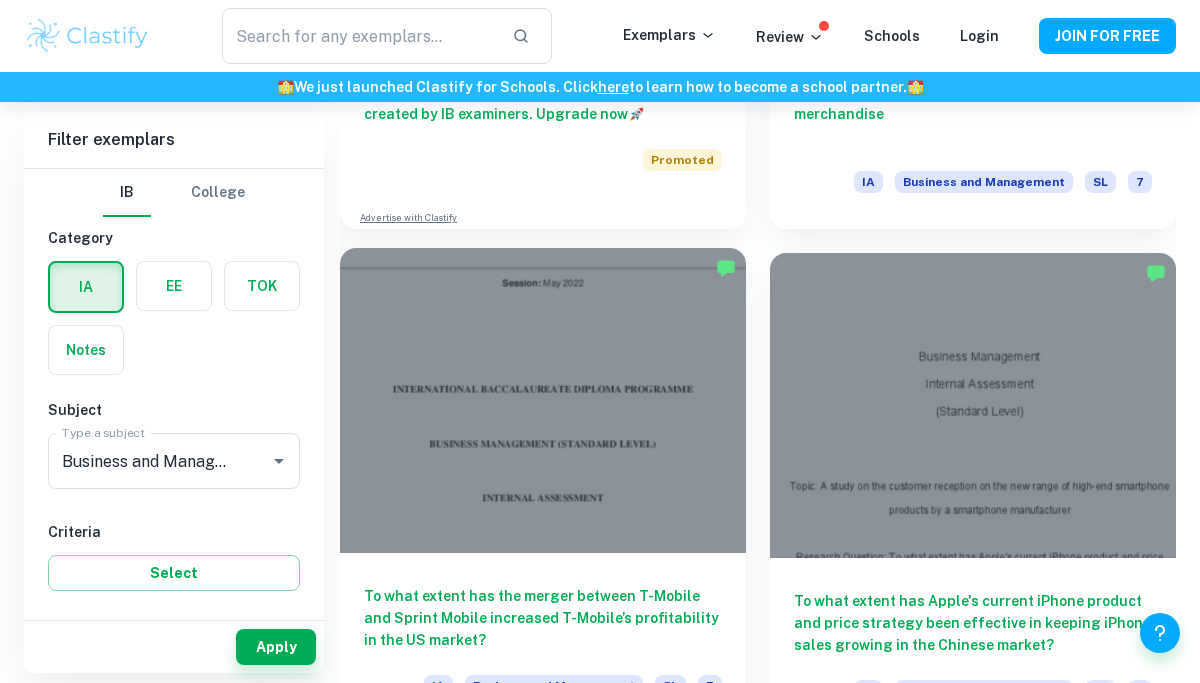 click at bounding box center [543, 400] 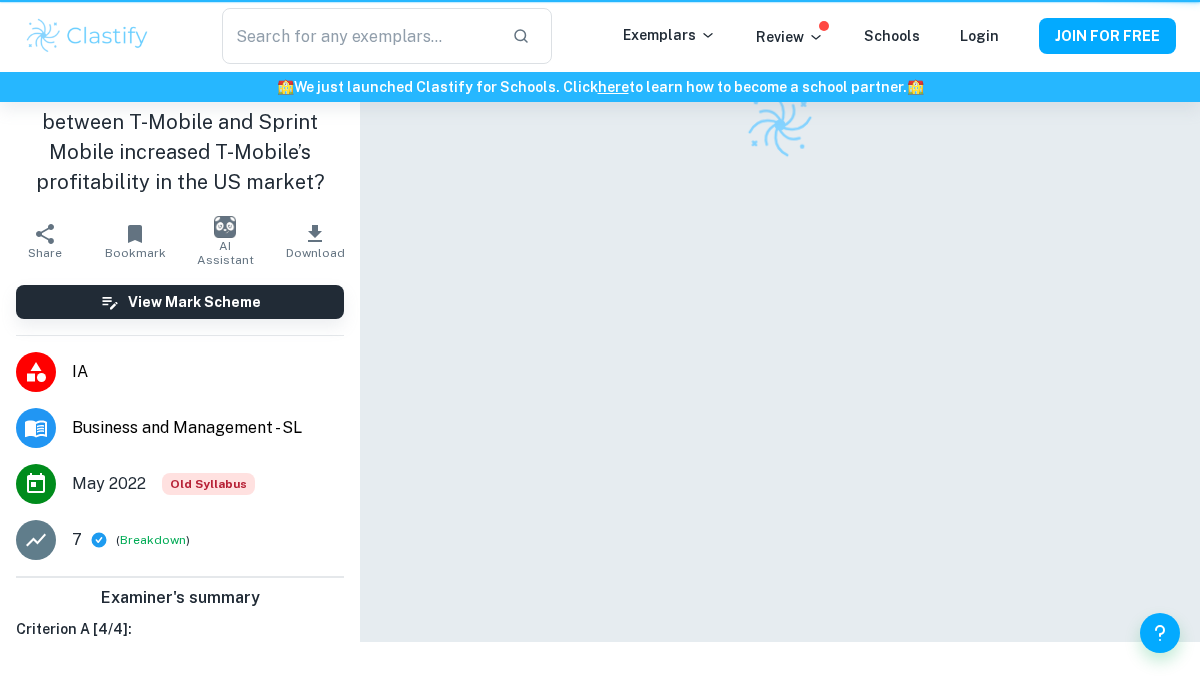 scroll, scrollTop: 0, scrollLeft: 0, axis: both 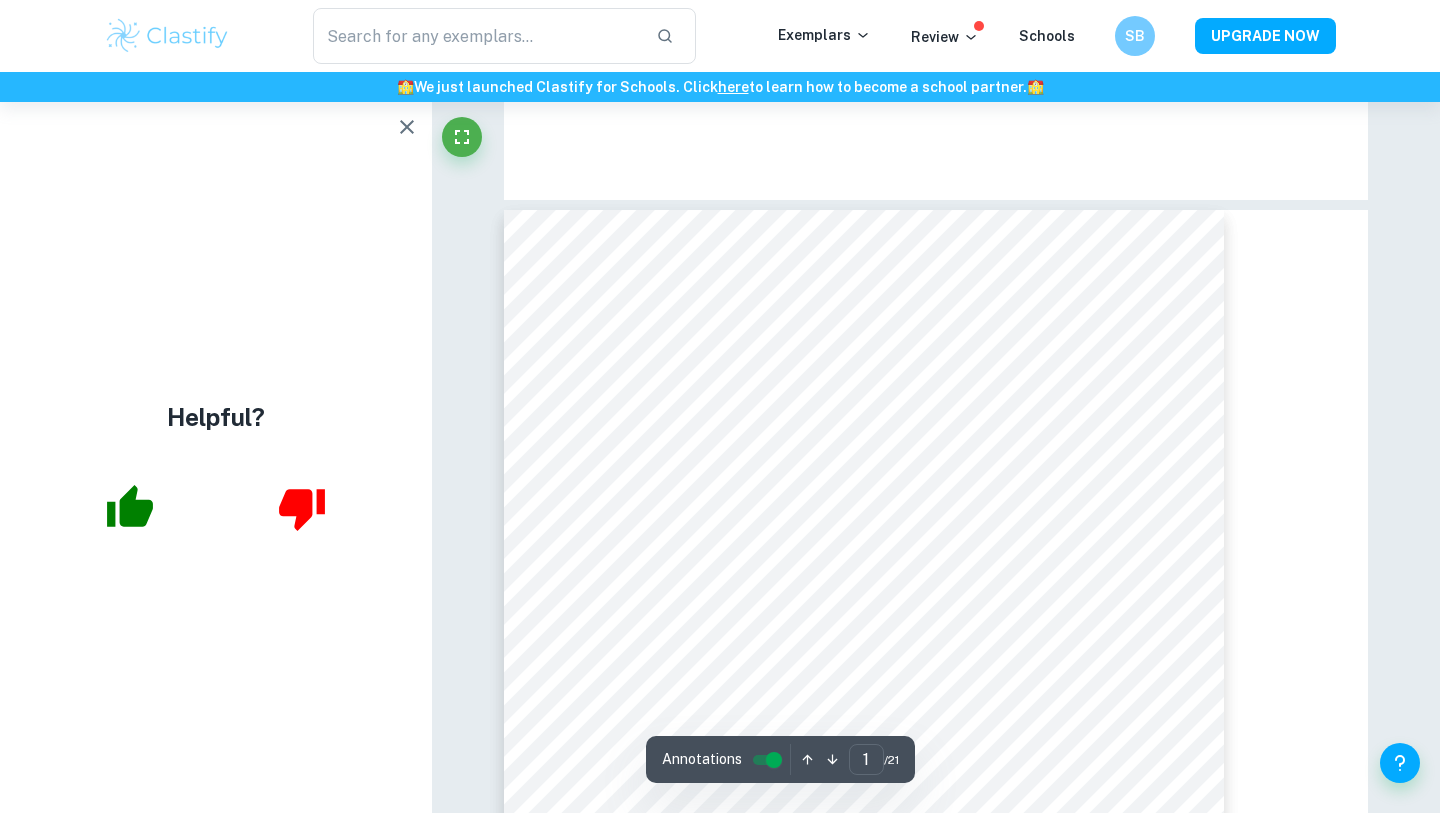 type on "17" 